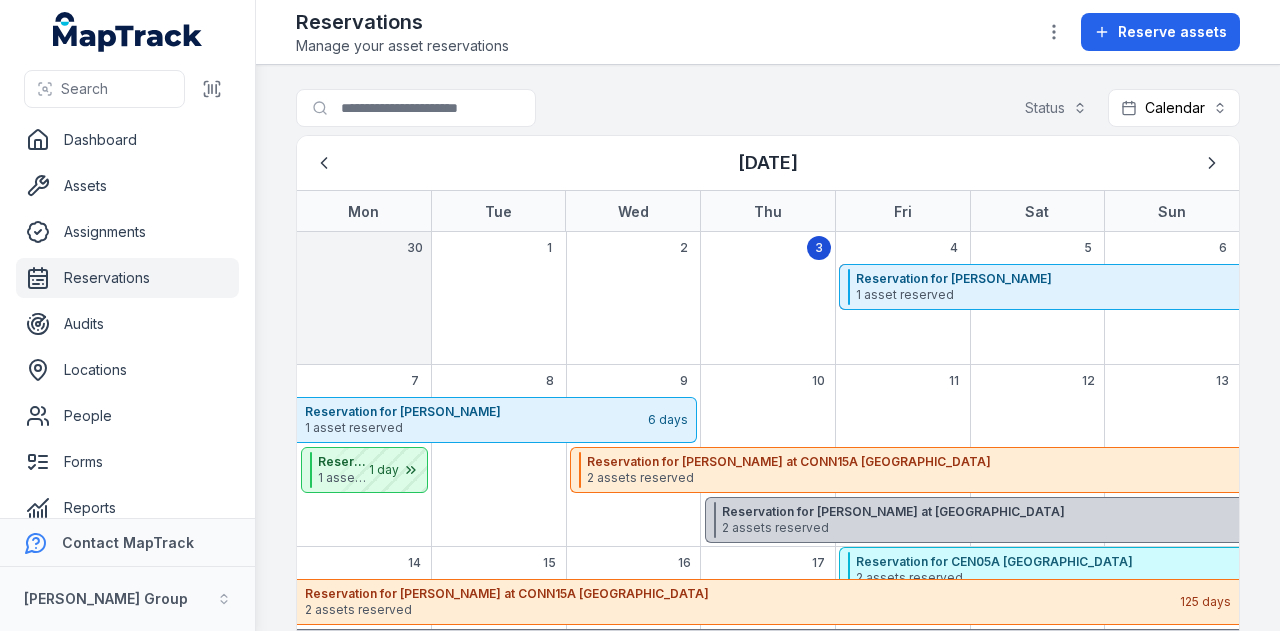 scroll, scrollTop: 0, scrollLeft: 0, axis: both 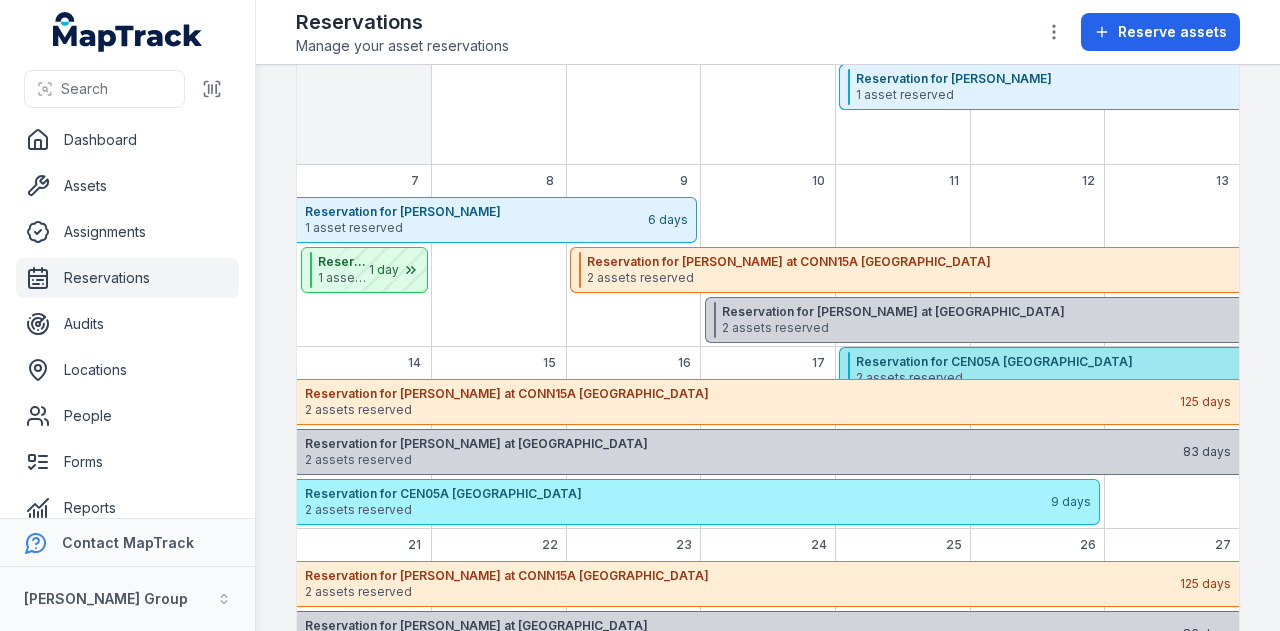 click on "Reservation for CEN05A Wisemans Ferry" at bounding box center [1291, 362] 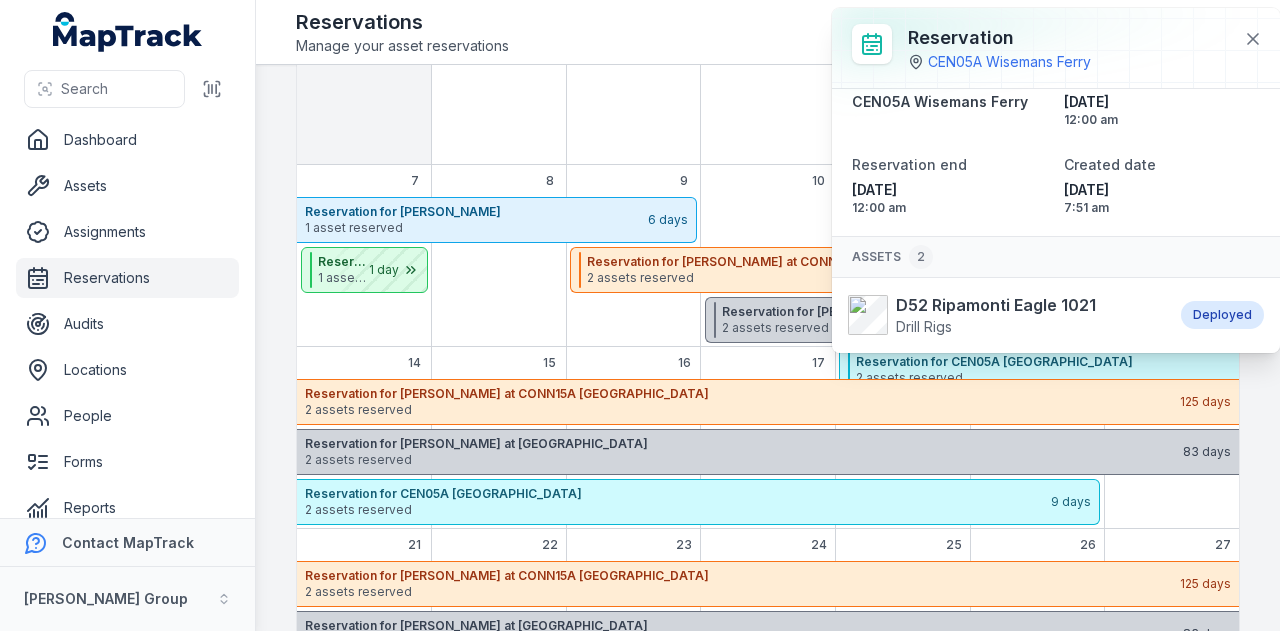 scroll, scrollTop: 69, scrollLeft: 0, axis: vertical 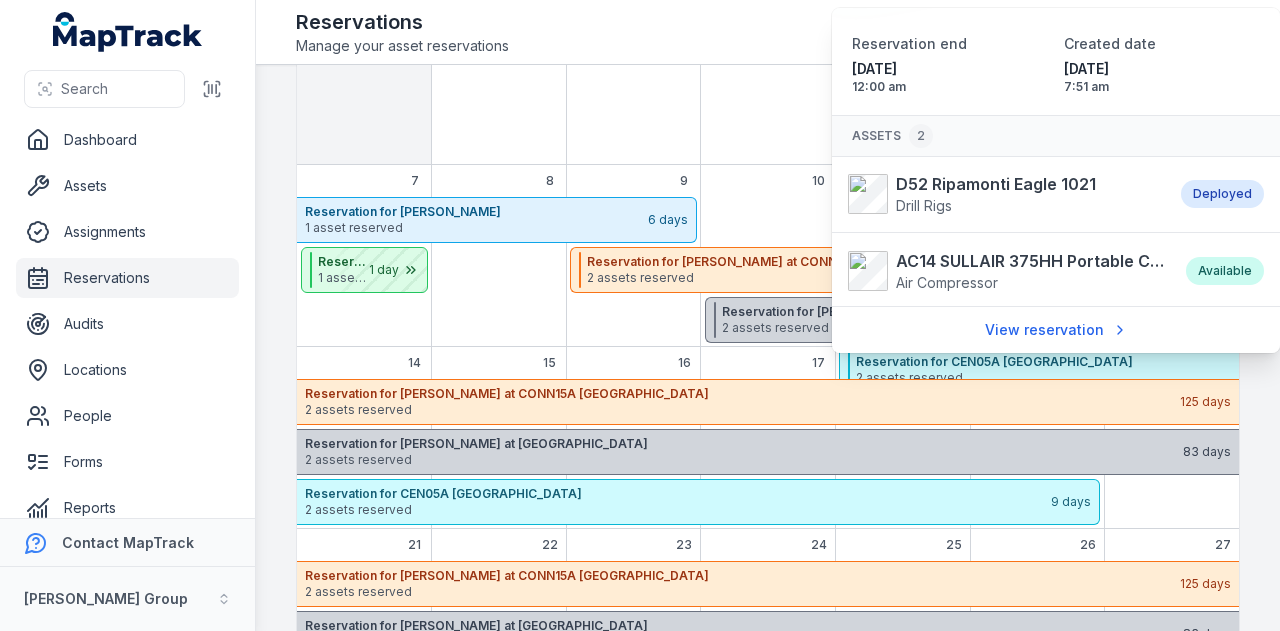 click on "Reservations Manage your asset reservations Reserve assets" at bounding box center (768, 32) 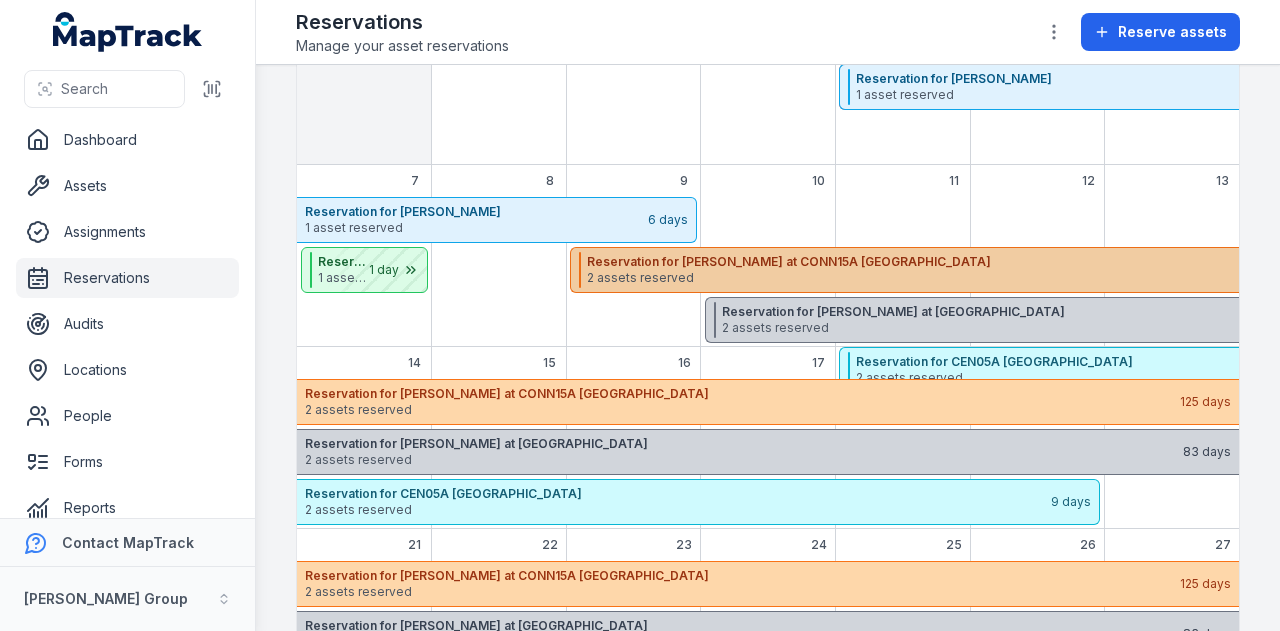 scroll, scrollTop: 0, scrollLeft: 0, axis: both 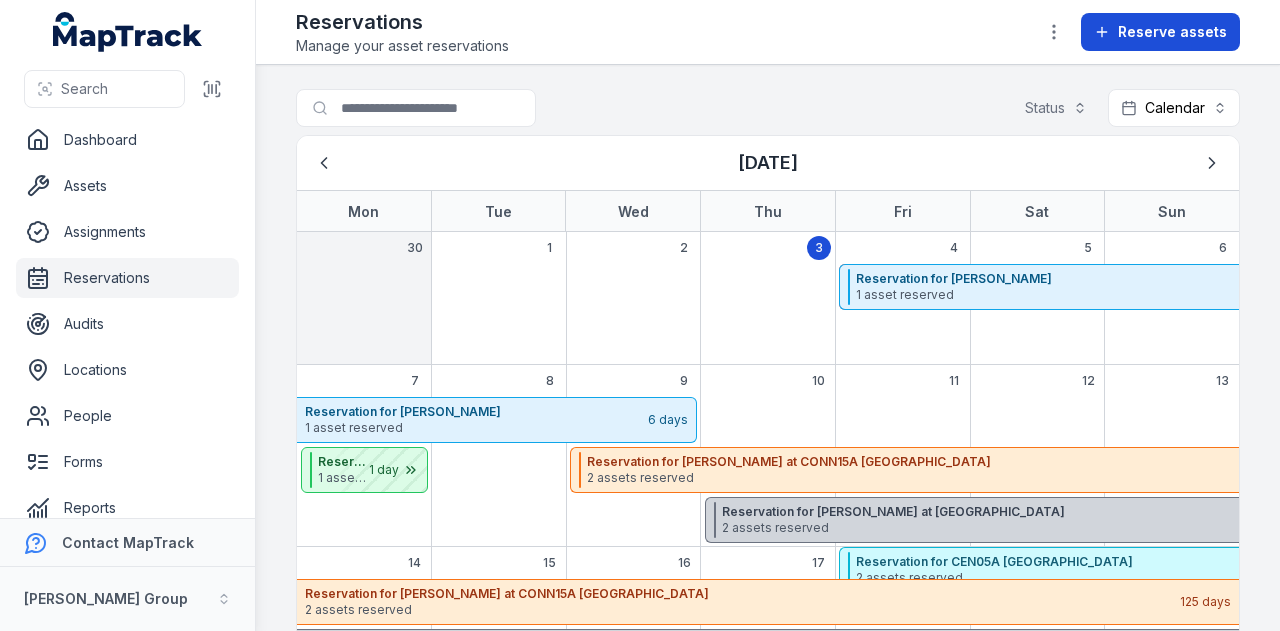 click on "Reserve assets" at bounding box center [1160, 32] 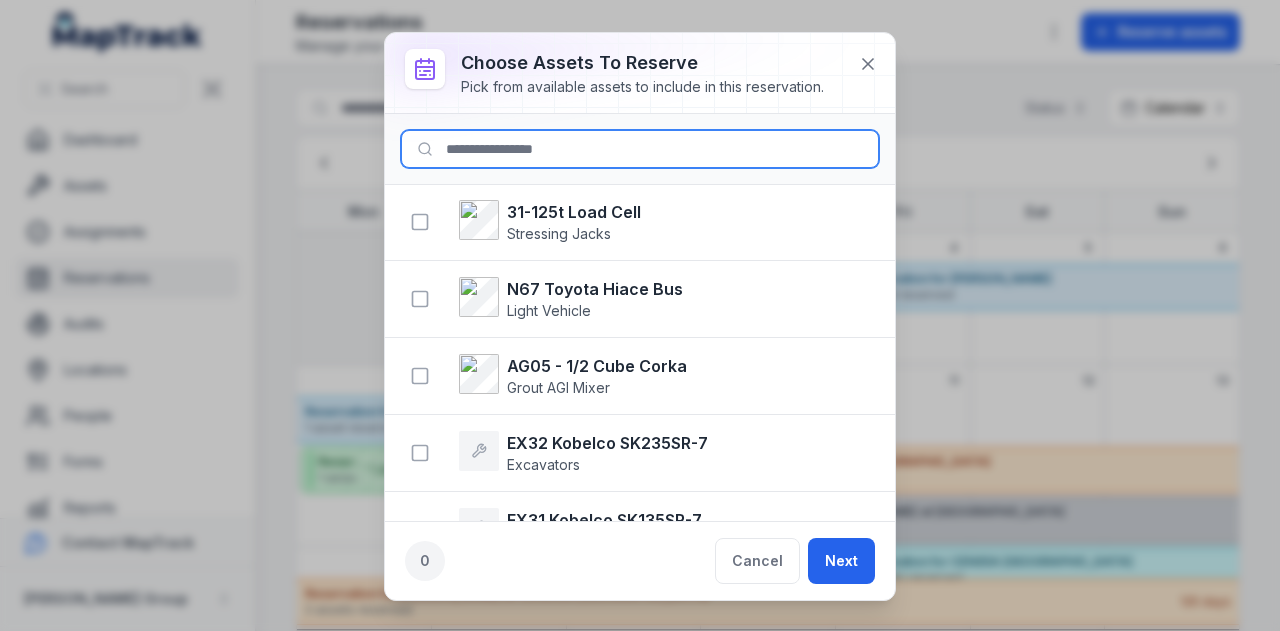 click at bounding box center [640, 149] 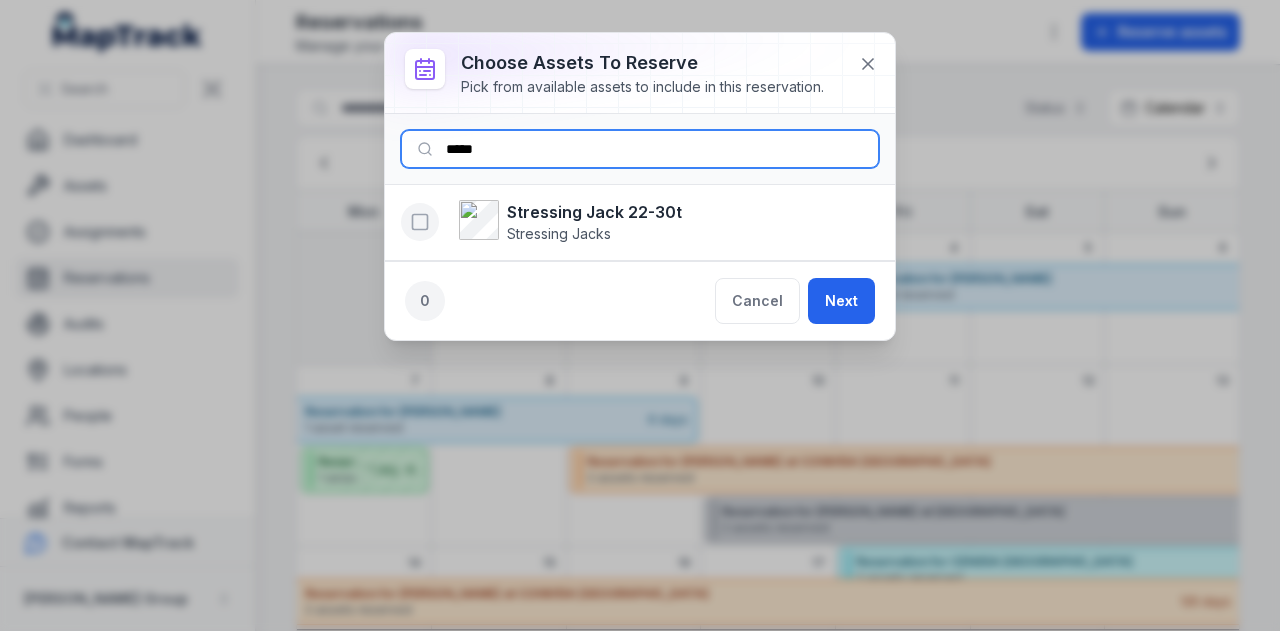 type on "*****" 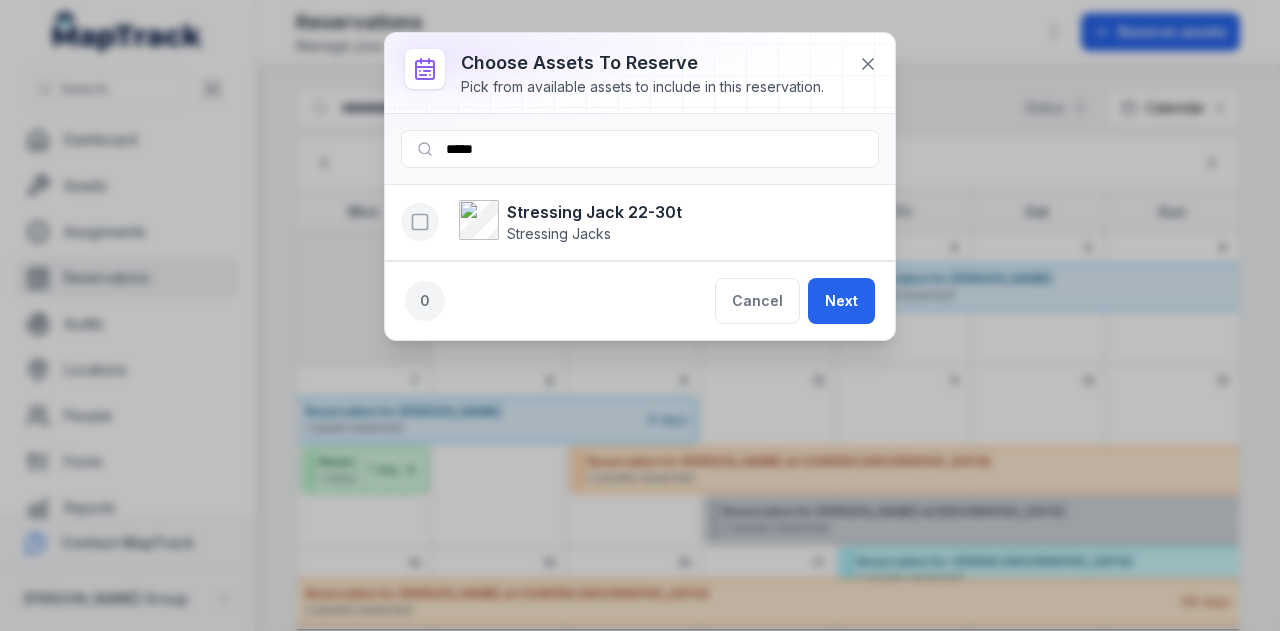 click 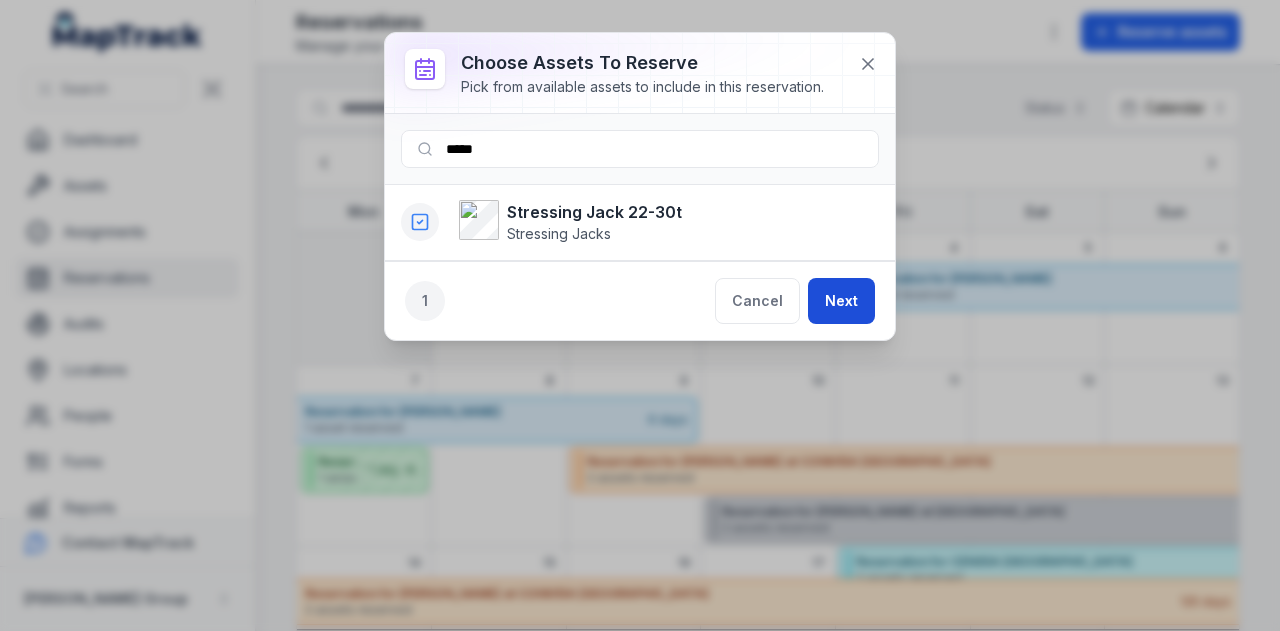 click on "Next" at bounding box center [841, 301] 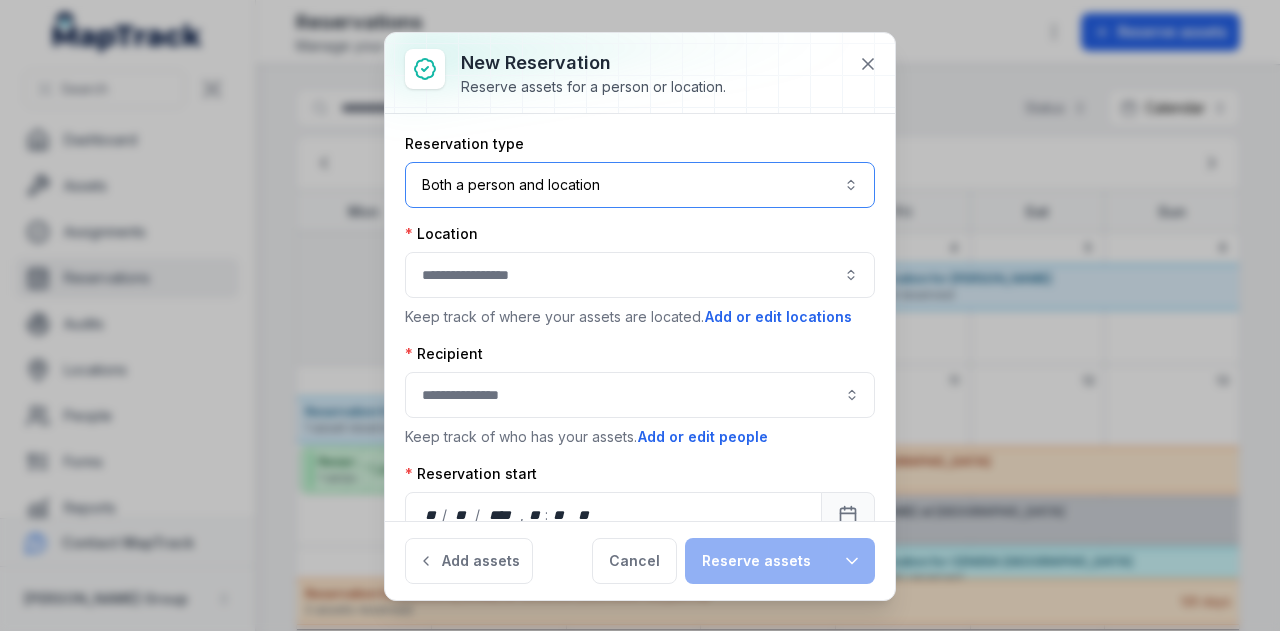 click on "Both a person and location ****" at bounding box center [640, 185] 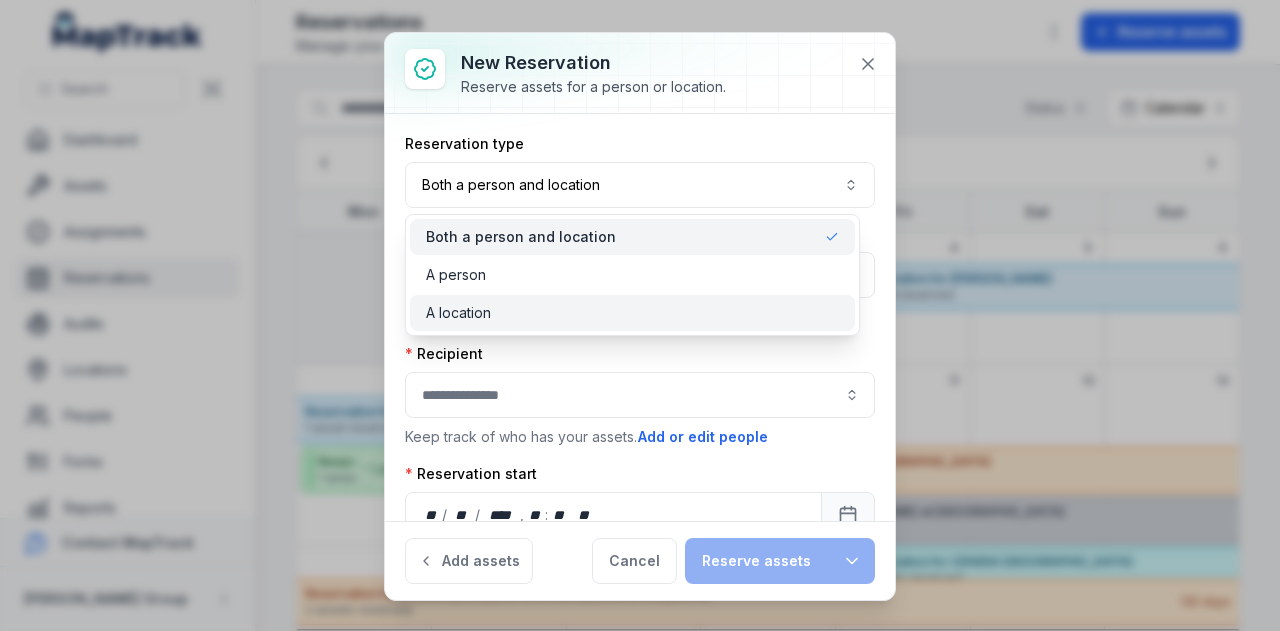 click on "A location" at bounding box center [632, 313] 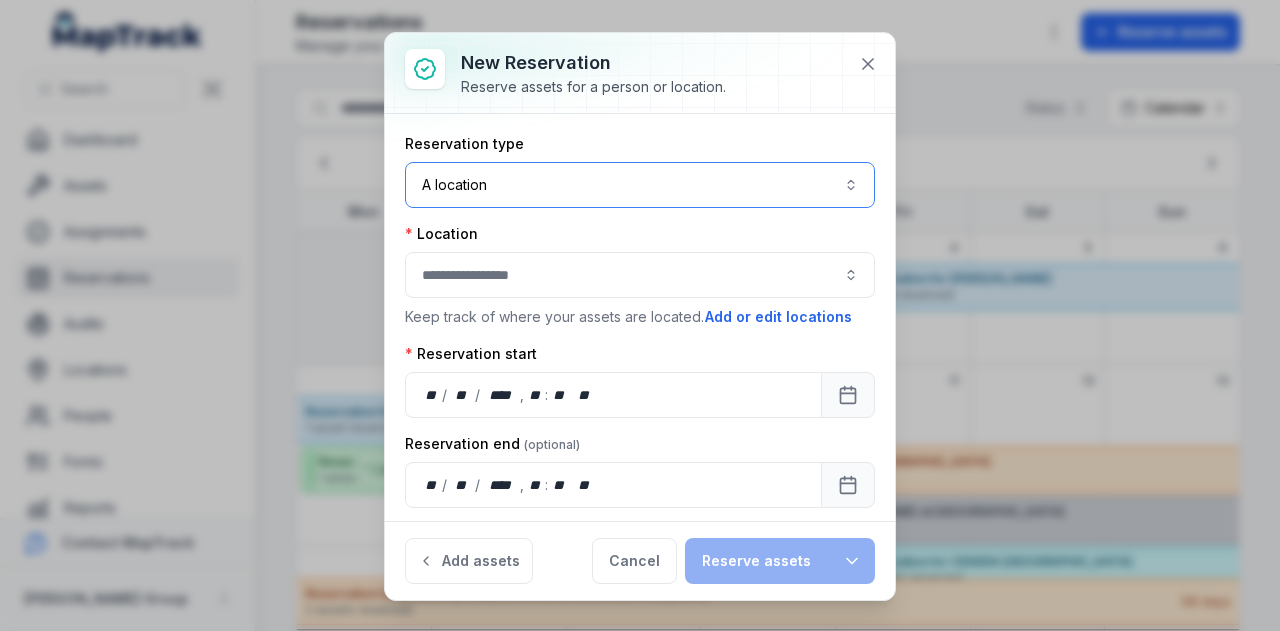 click at bounding box center (640, 275) 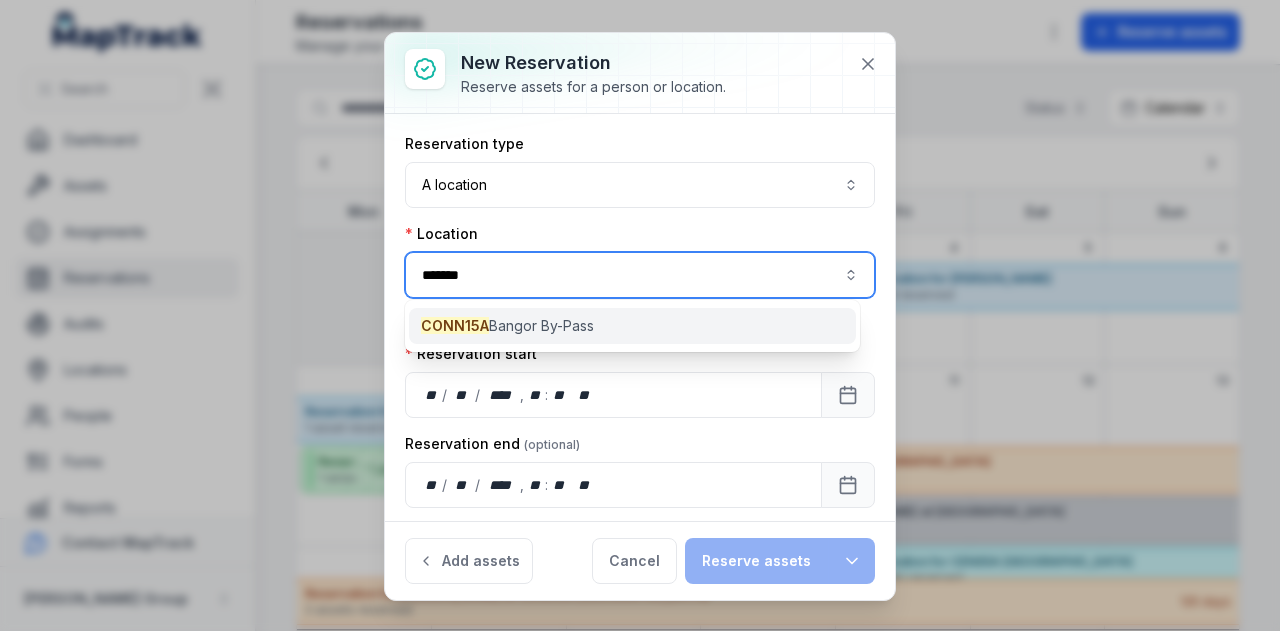 type on "*******" 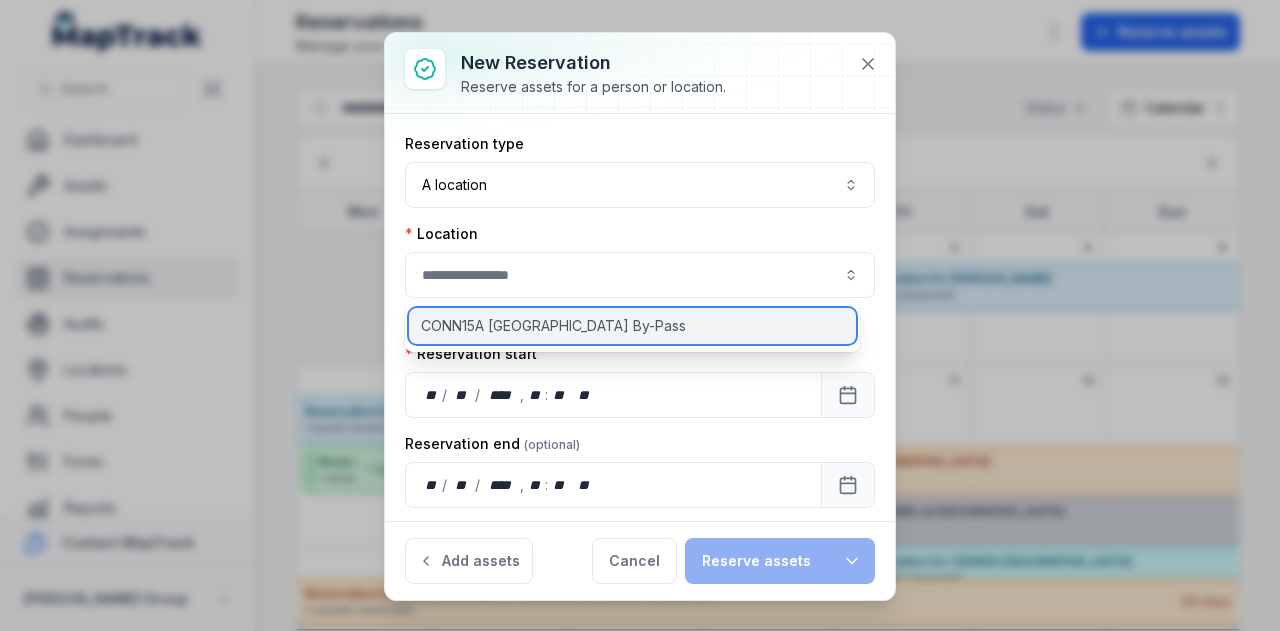 click on "CONN15A [GEOGRAPHIC_DATA] By-Pass" at bounding box center (553, 326) 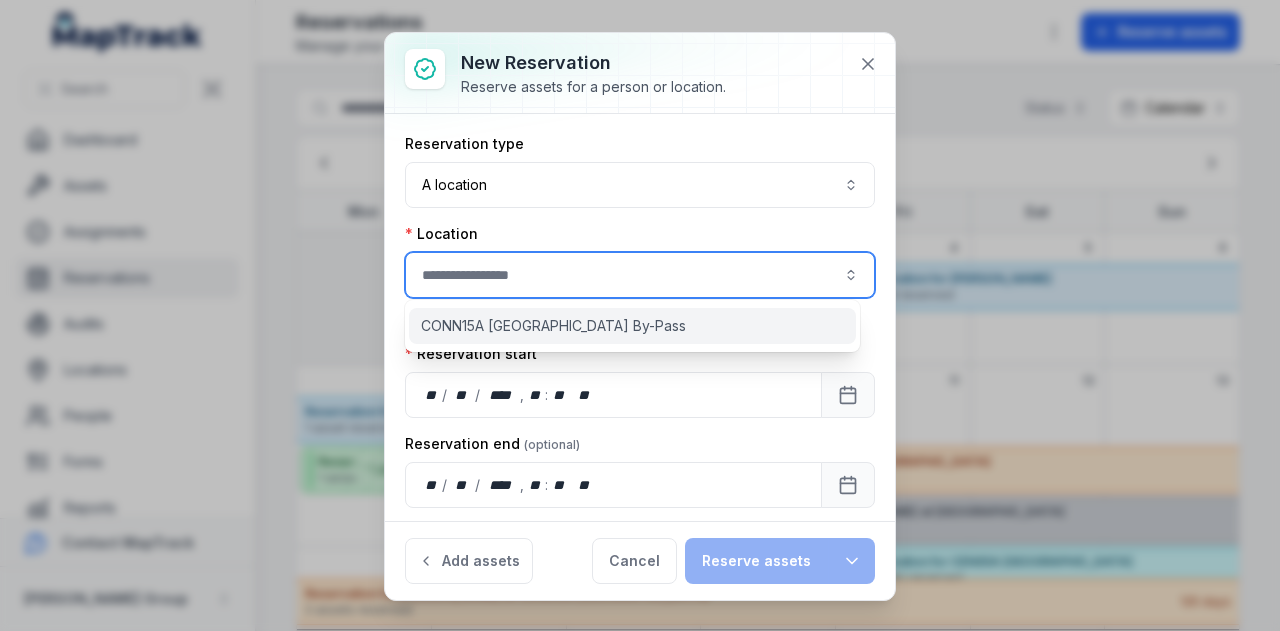 type on "**********" 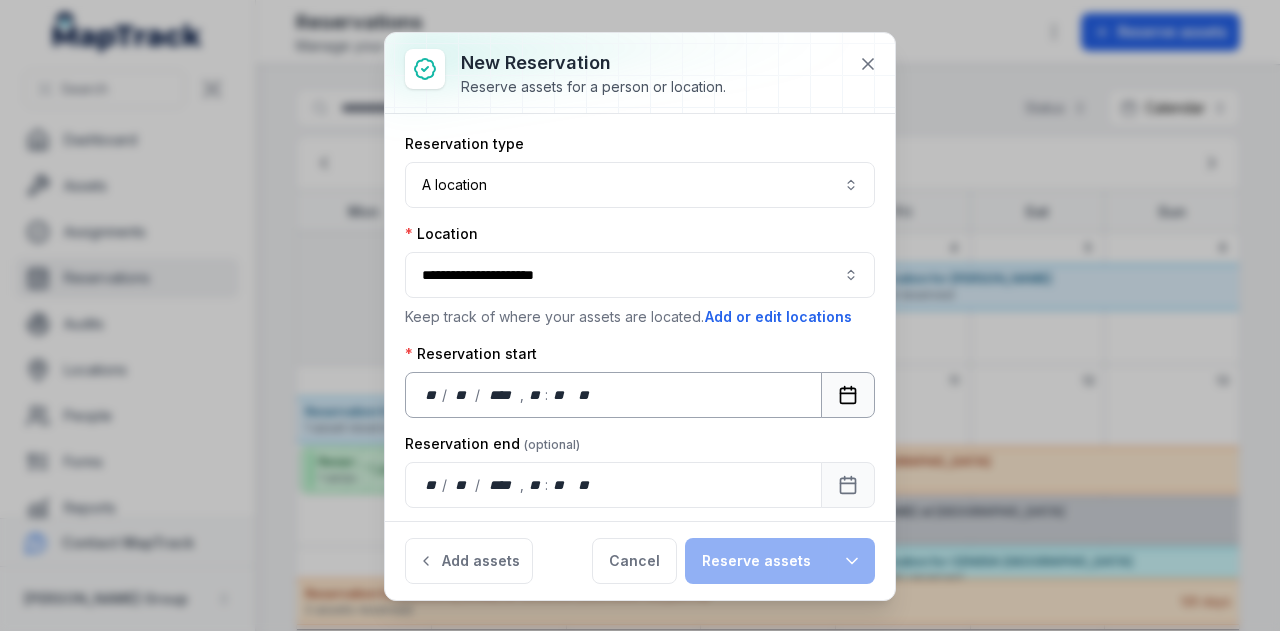 click at bounding box center (848, 395) 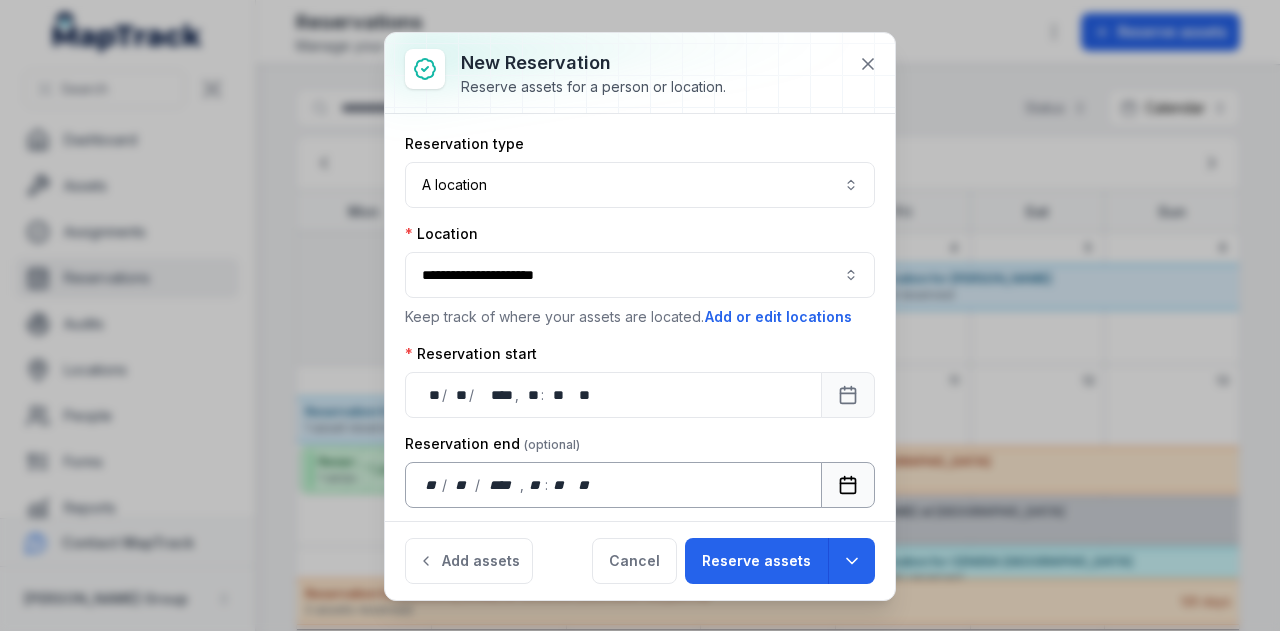 click 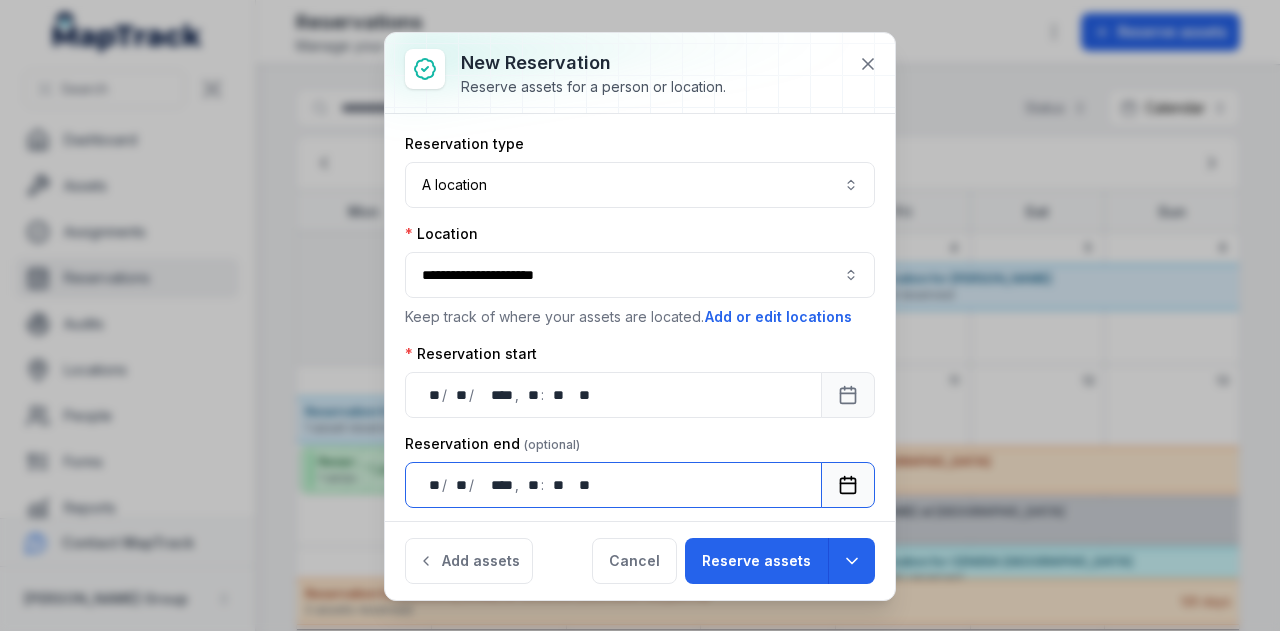 scroll, scrollTop: 42, scrollLeft: 0, axis: vertical 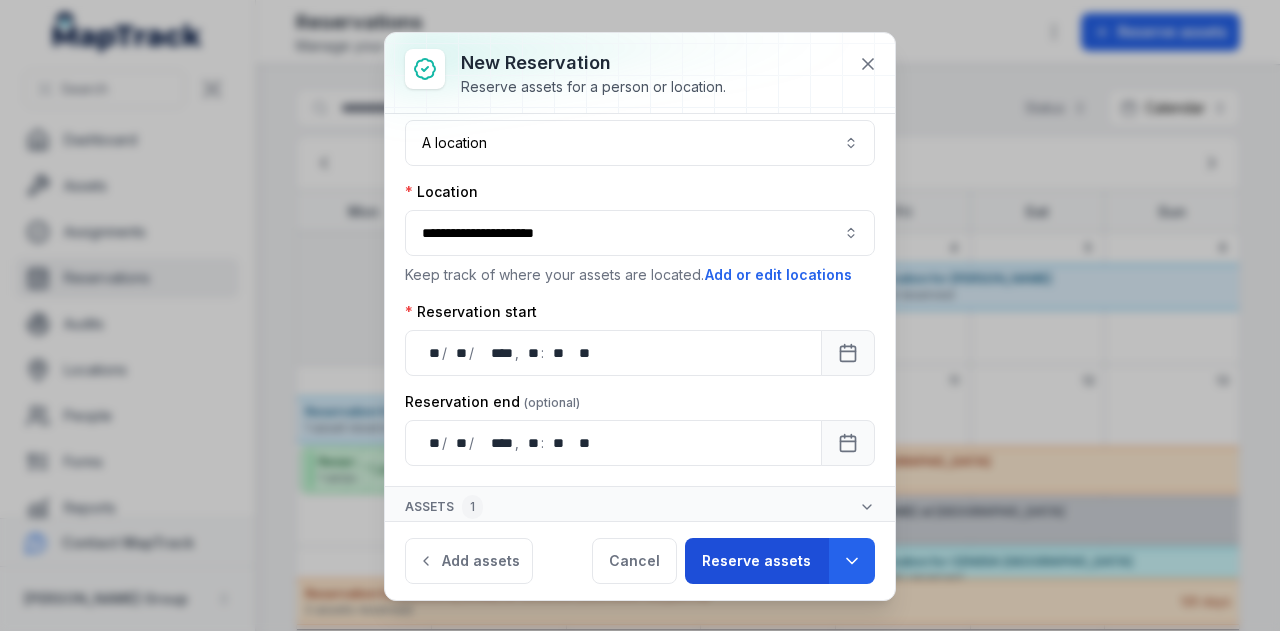 click on "Reserve assets" at bounding box center (756, 561) 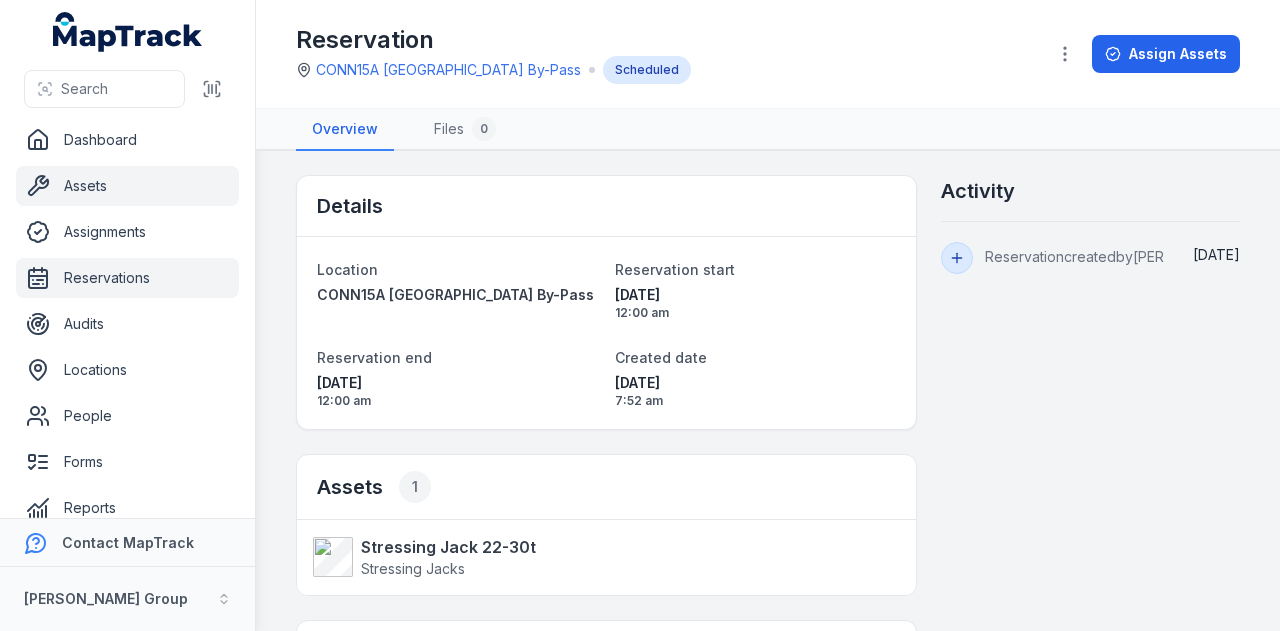 click on "Assets" at bounding box center (127, 186) 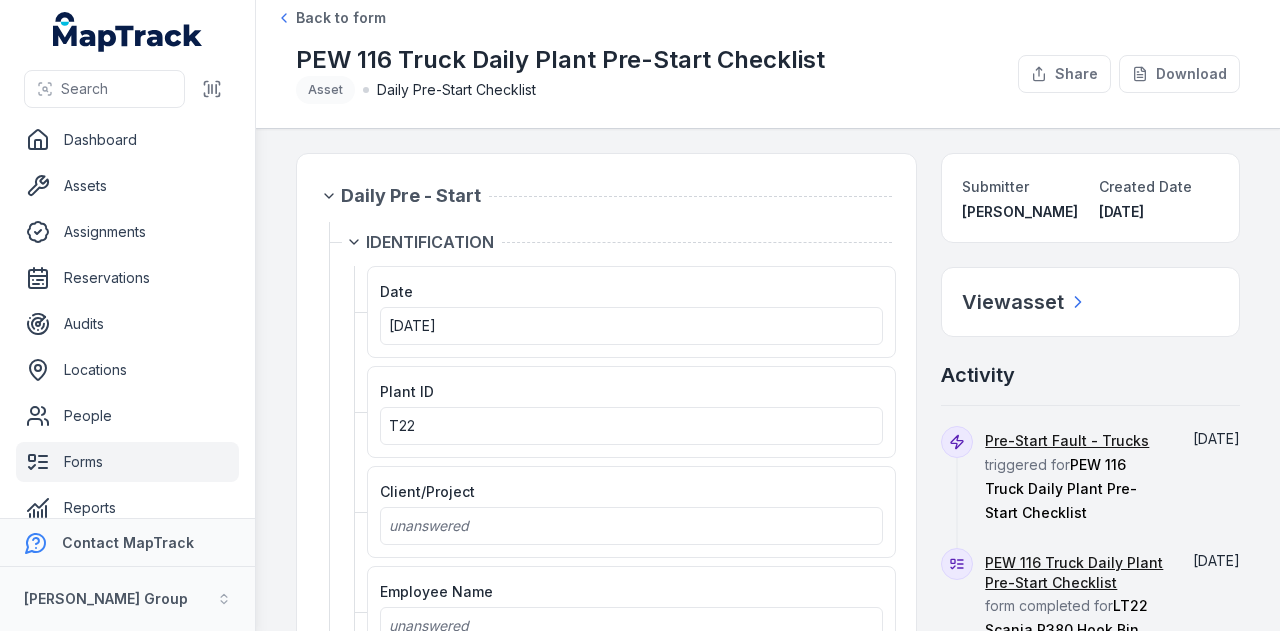 scroll, scrollTop: 0, scrollLeft: 0, axis: both 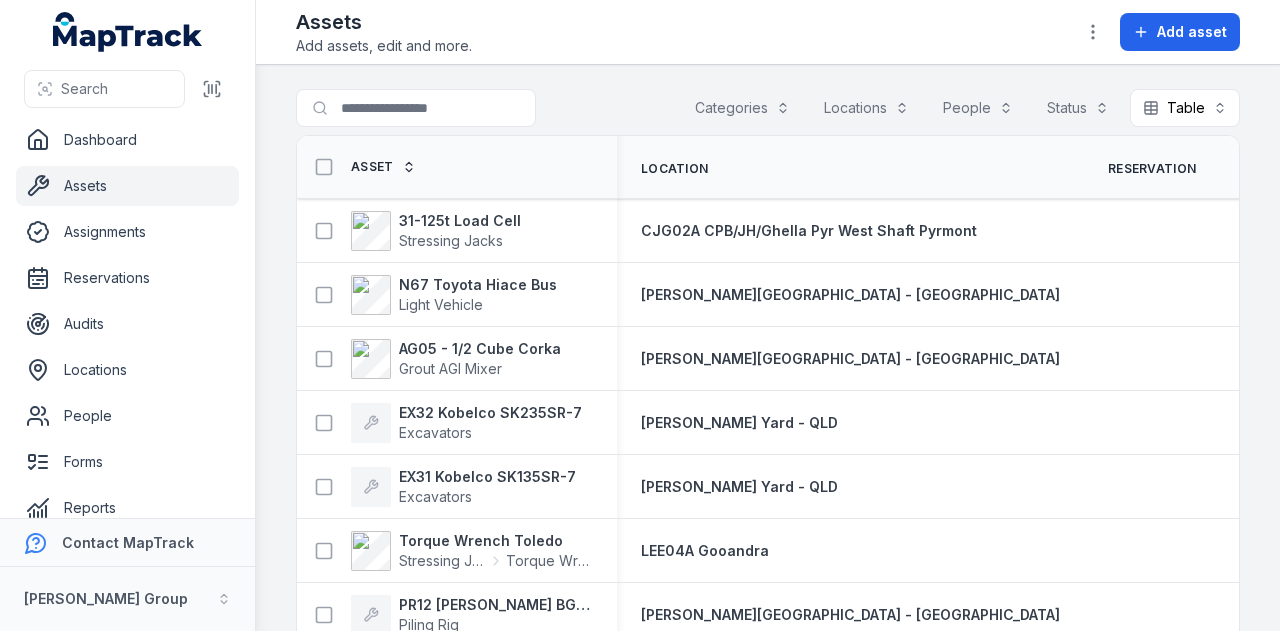 click on "Search for  assets" at bounding box center [416, 108] 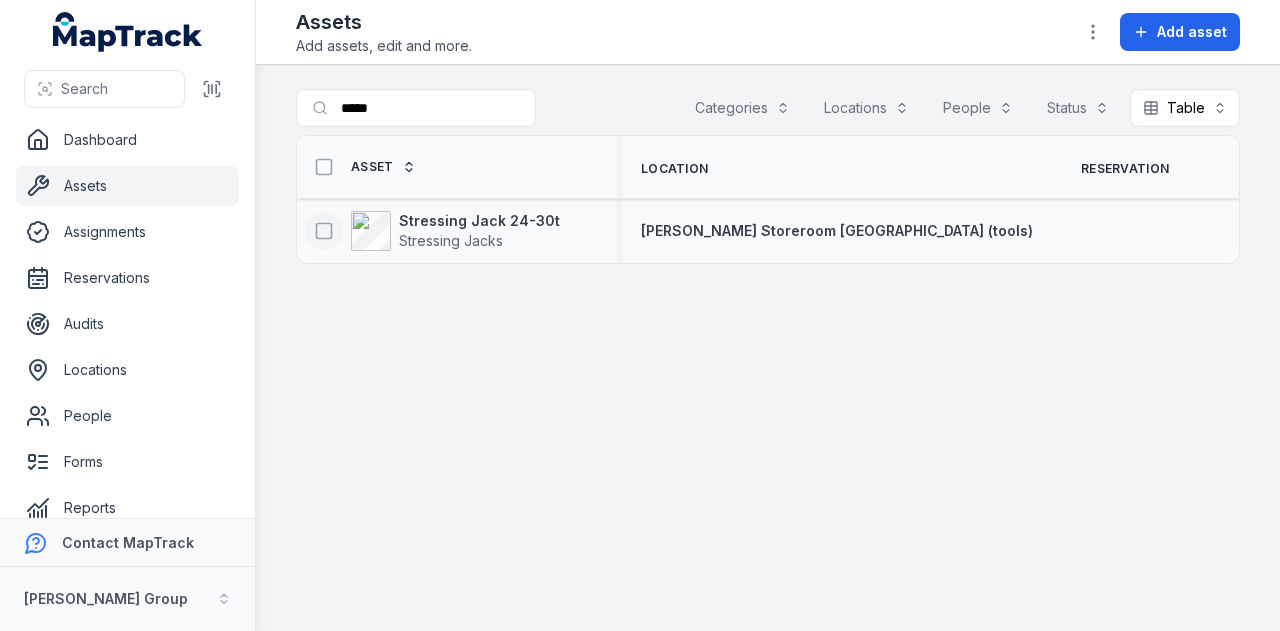 type on "*****" 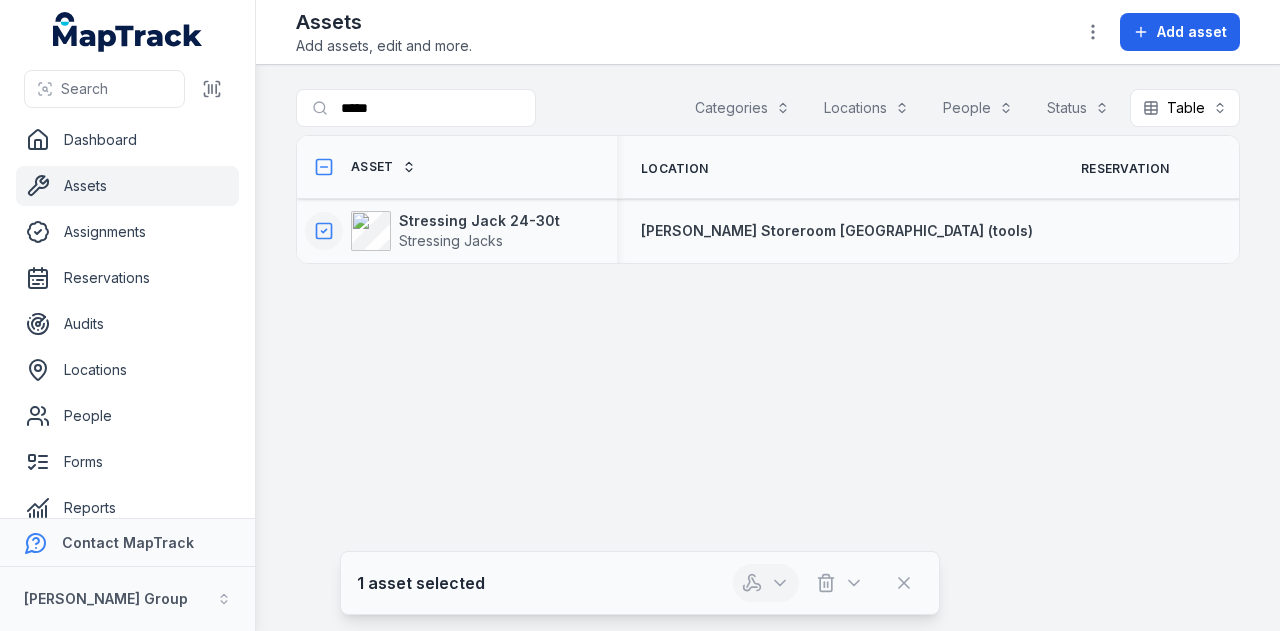 click 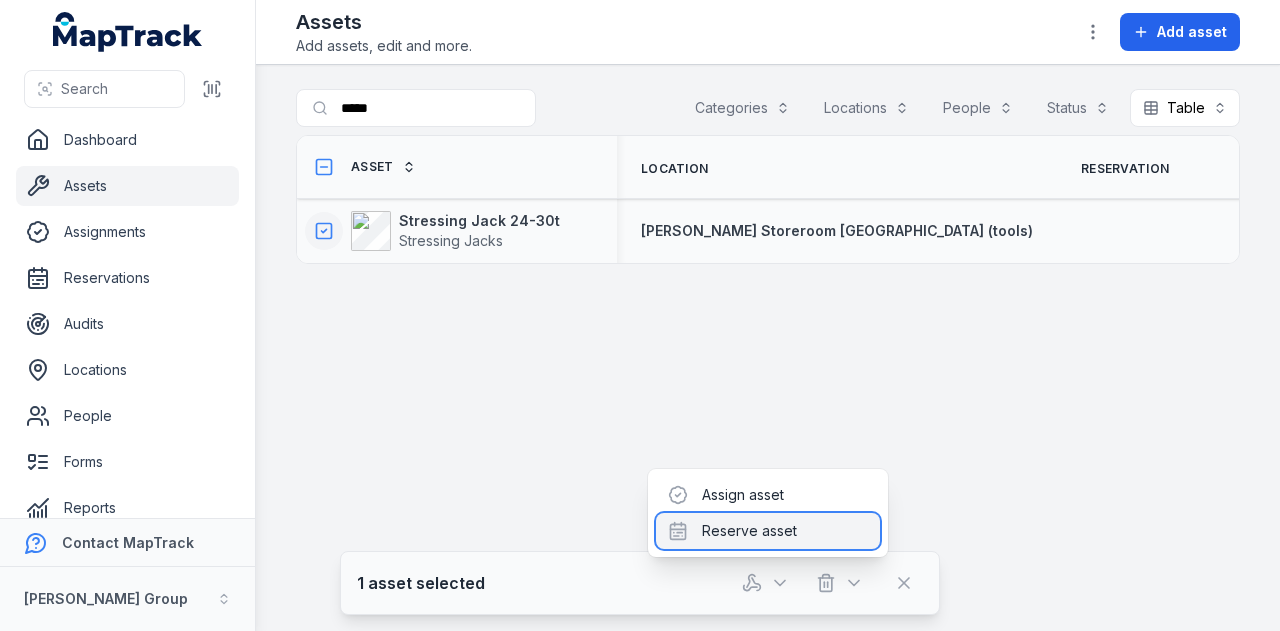 click on "Reserve asset" at bounding box center [768, 531] 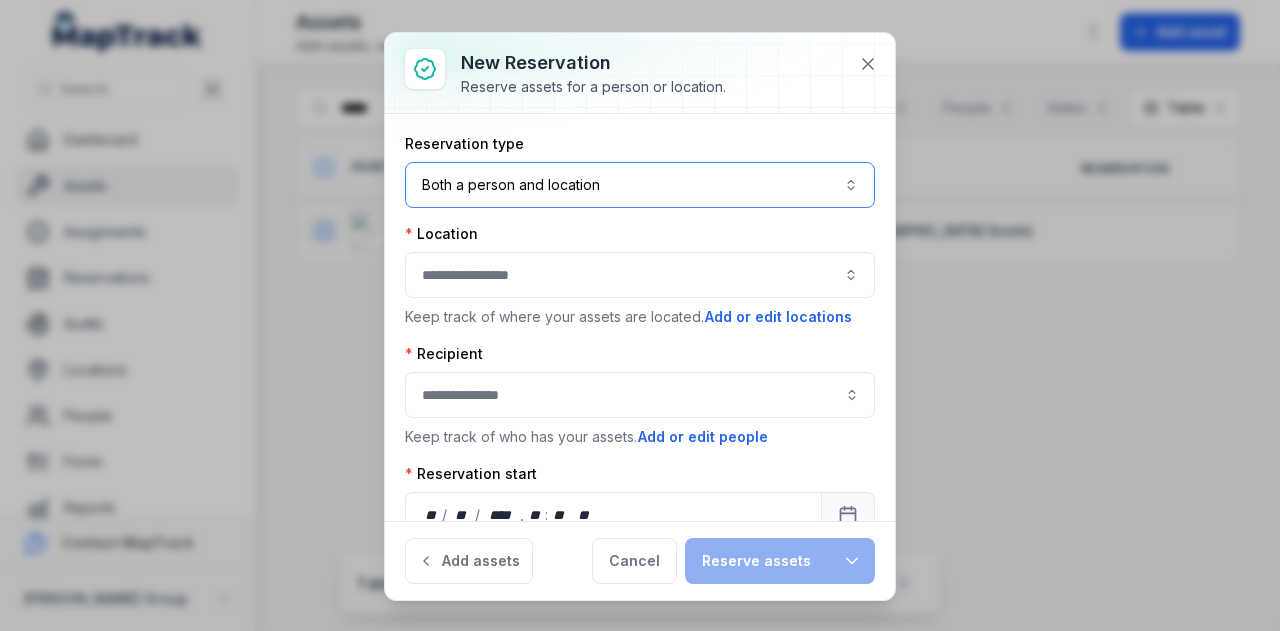 click on "Both a person and location ****" at bounding box center [640, 185] 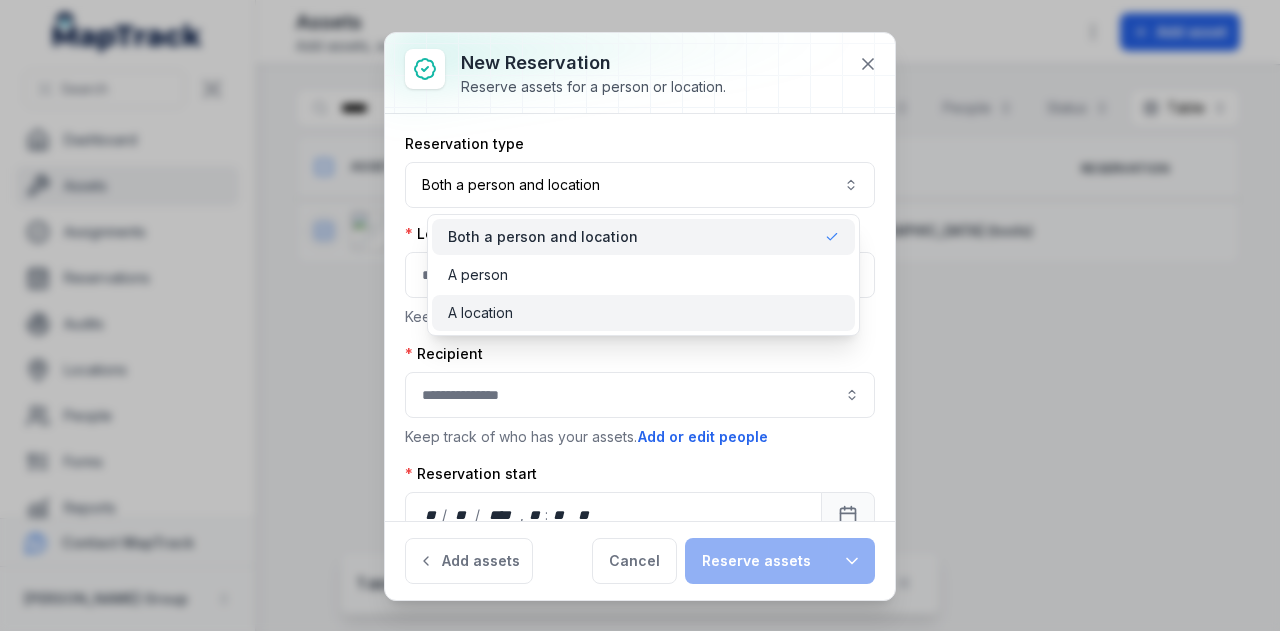 click on "A location" at bounding box center (643, 313) 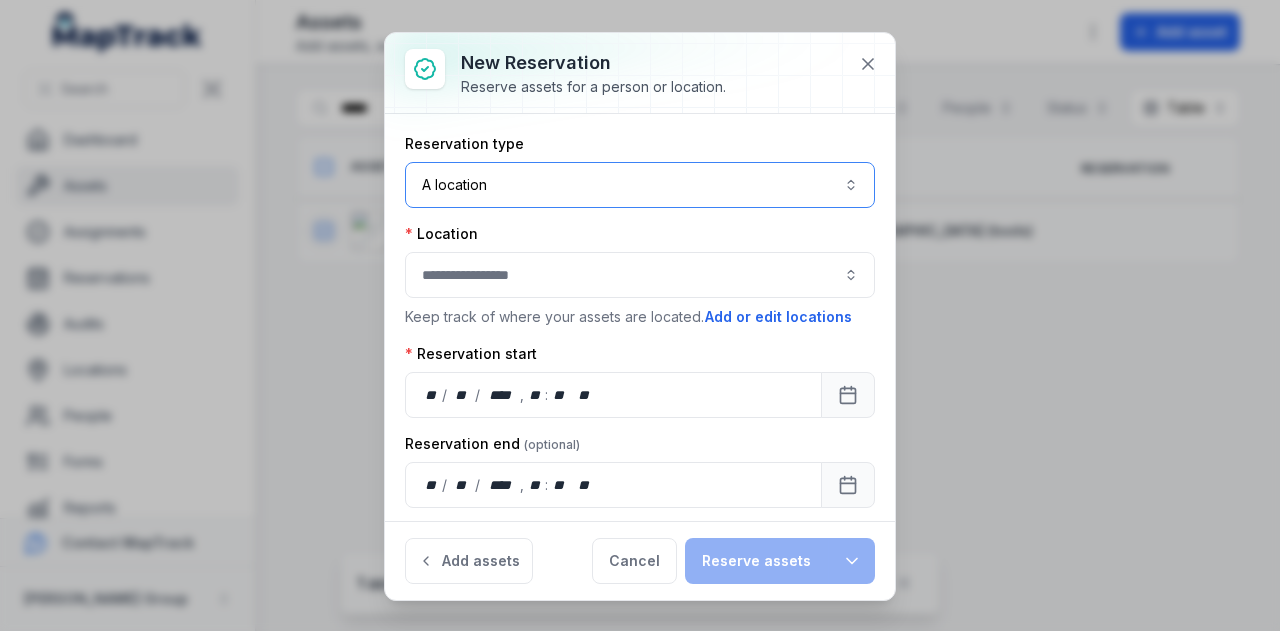 click at bounding box center (640, 275) 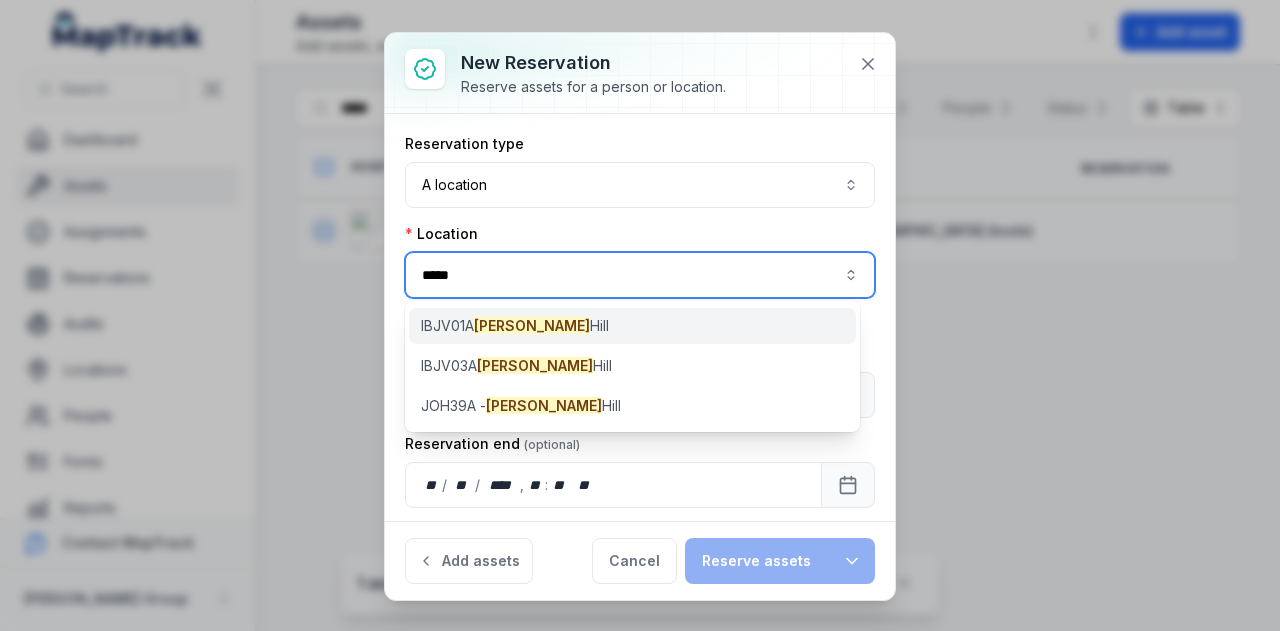 type on "*****" 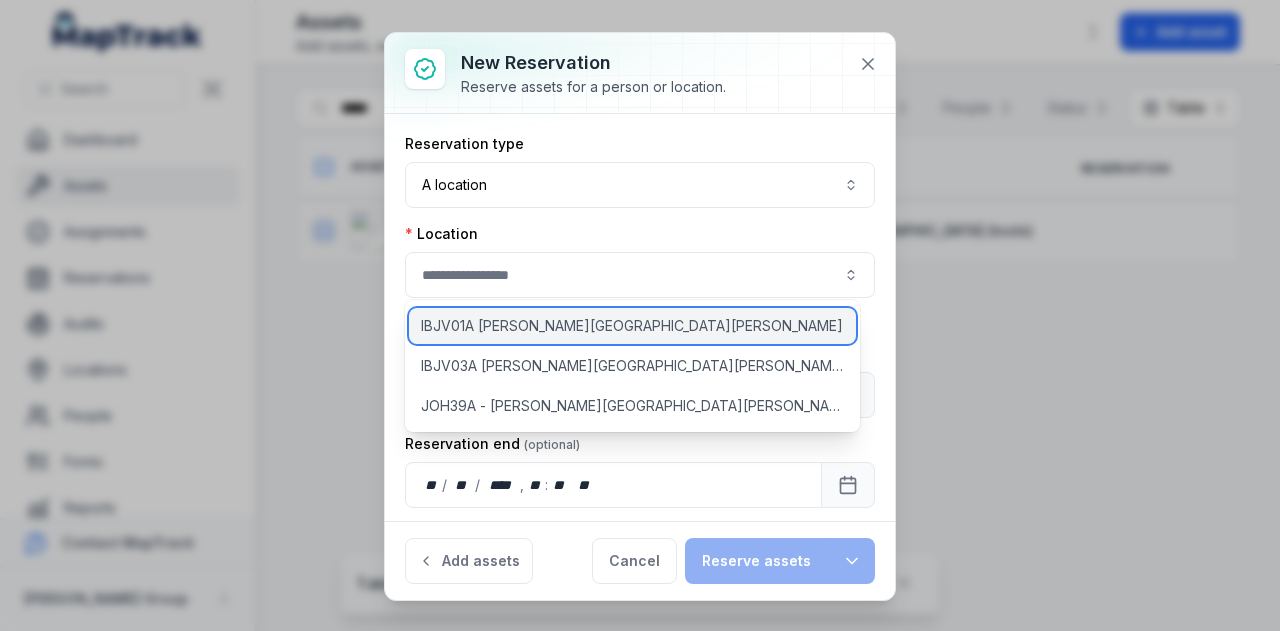 click on "IBJV01A  [PERSON_NAME][GEOGRAPHIC_DATA][PERSON_NAME]" at bounding box center (632, 326) 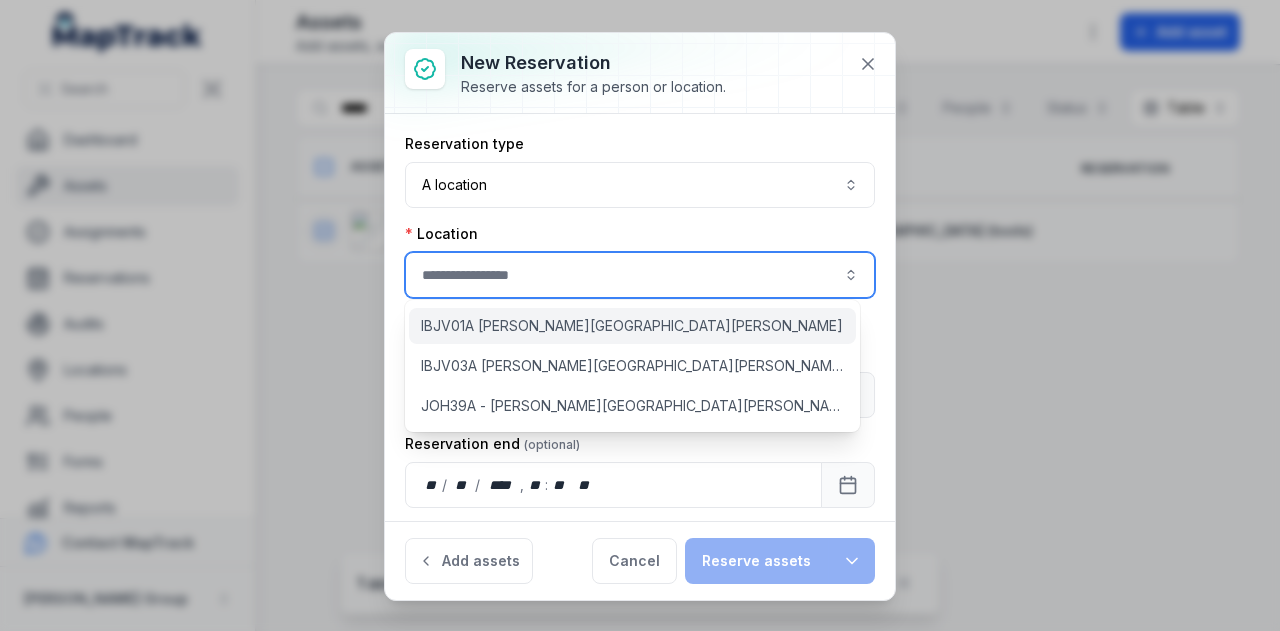 type on "**********" 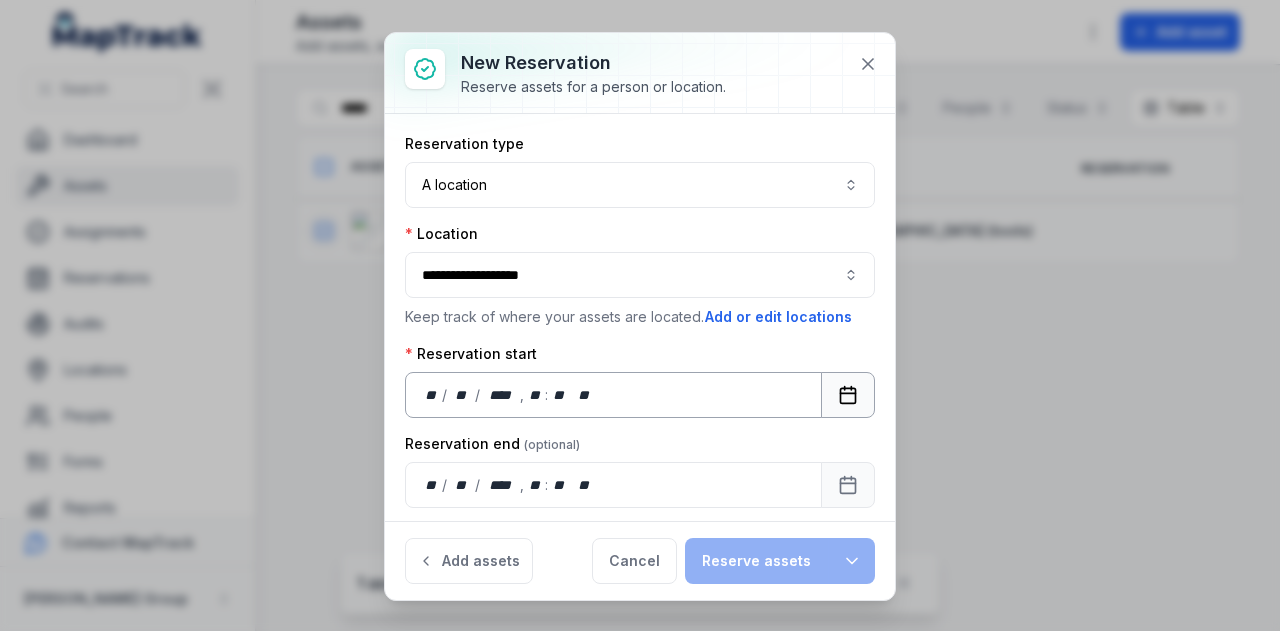 click at bounding box center (848, 395) 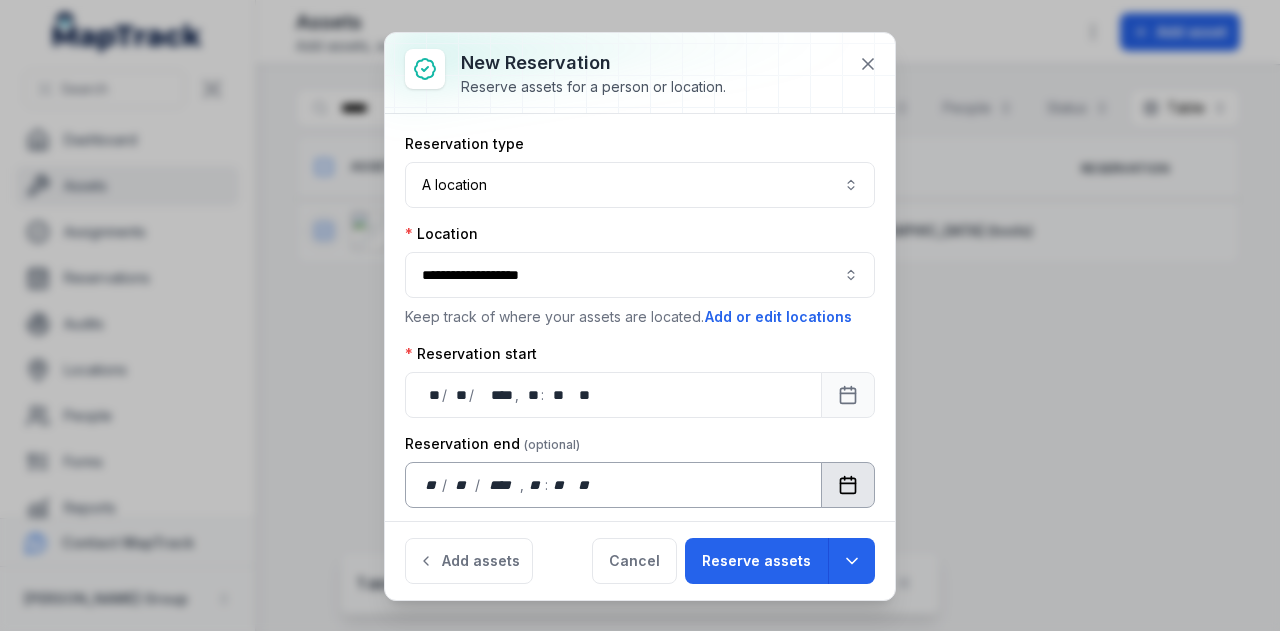 click at bounding box center (848, 485) 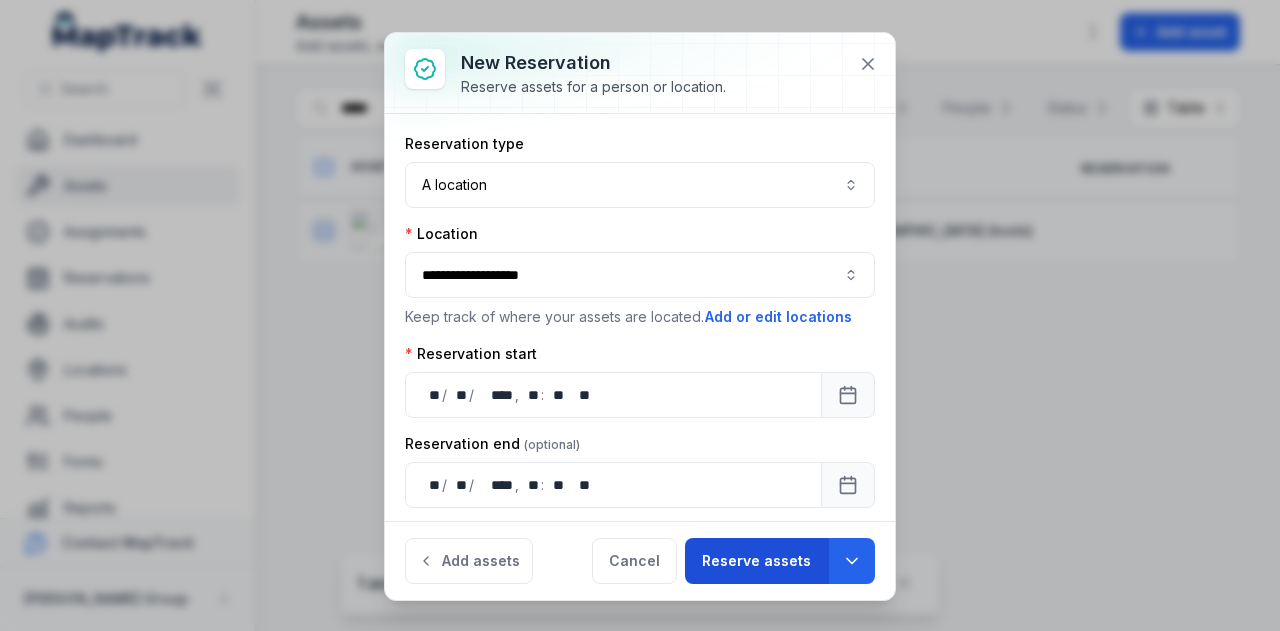 click on "Reserve assets" at bounding box center [756, 561] 